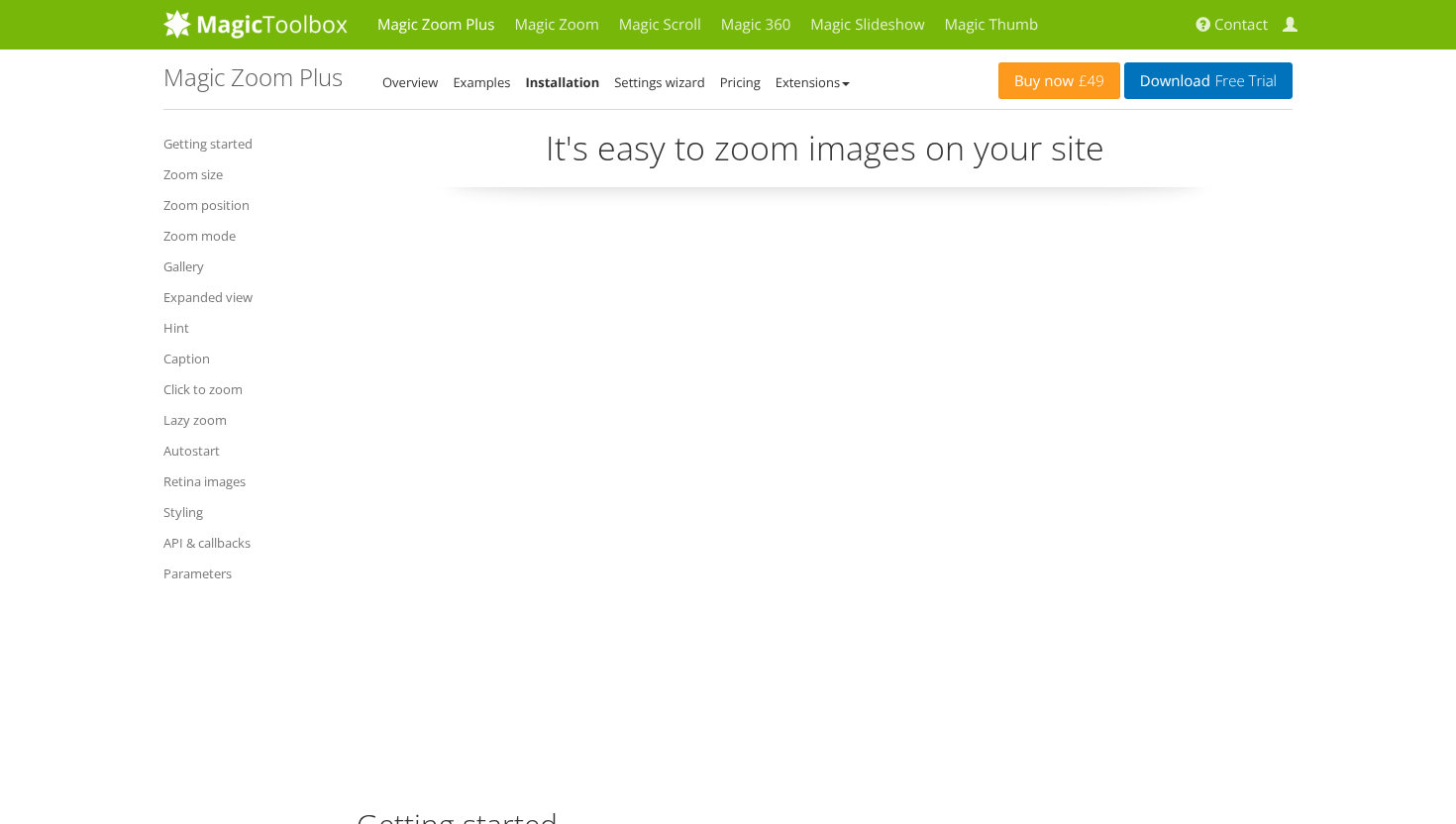 scroll, scrollTop: 0, scrollLeft: 0, axis: both 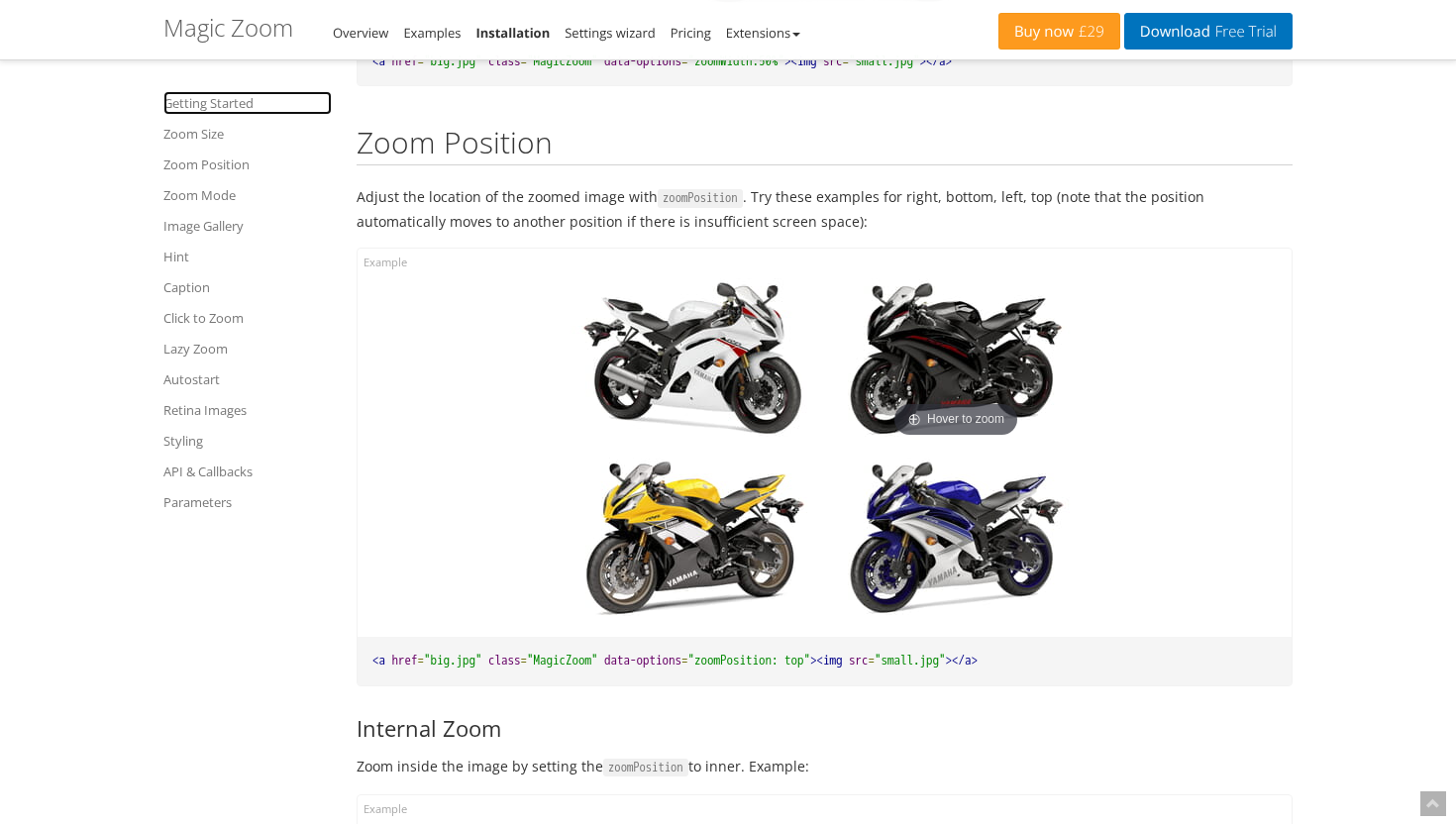 click on "Getting Started" at bounding box center [248, 103] 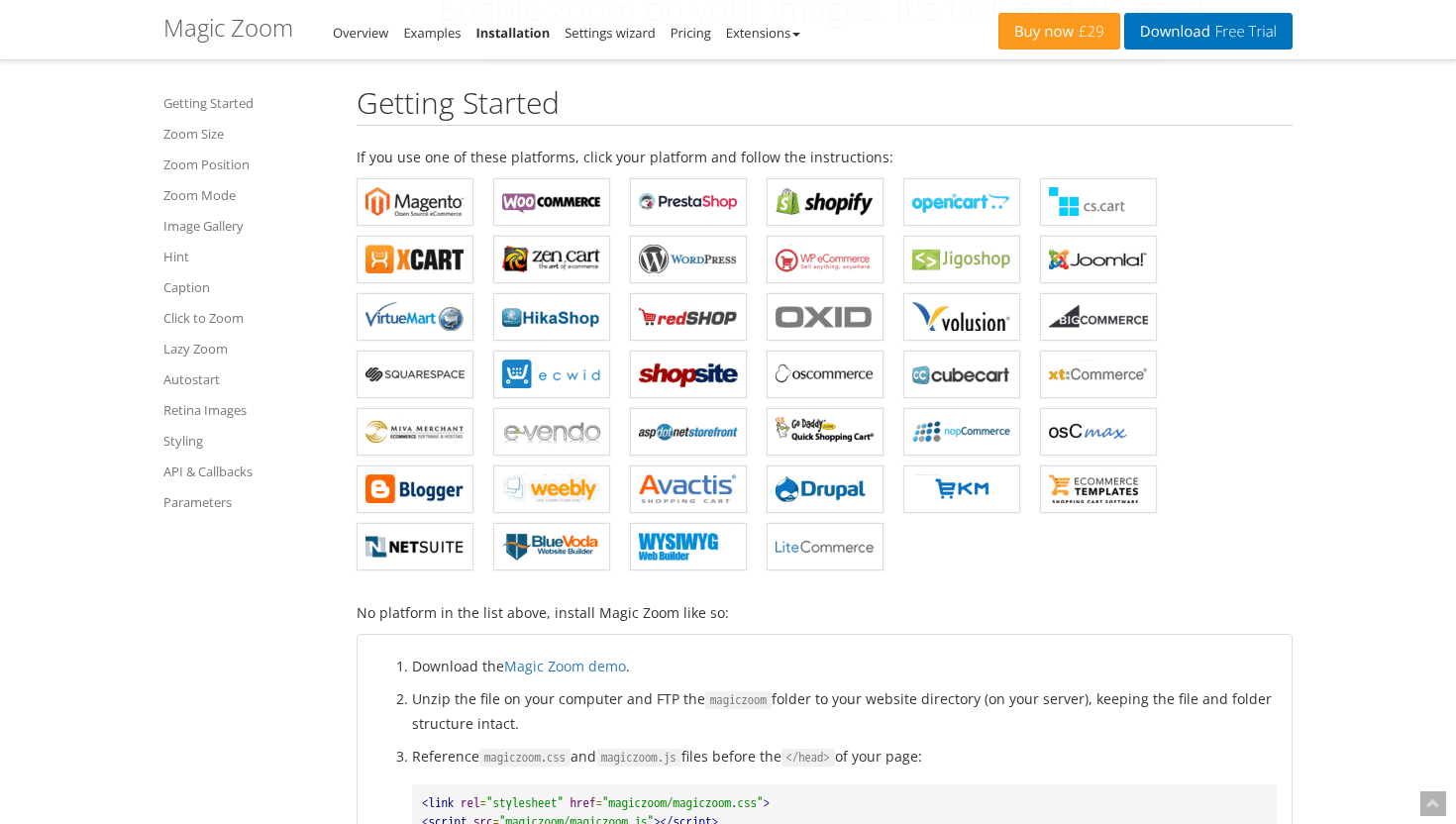 scroll, scrollTop: 579, scrollLeft: 0, axis: vertical 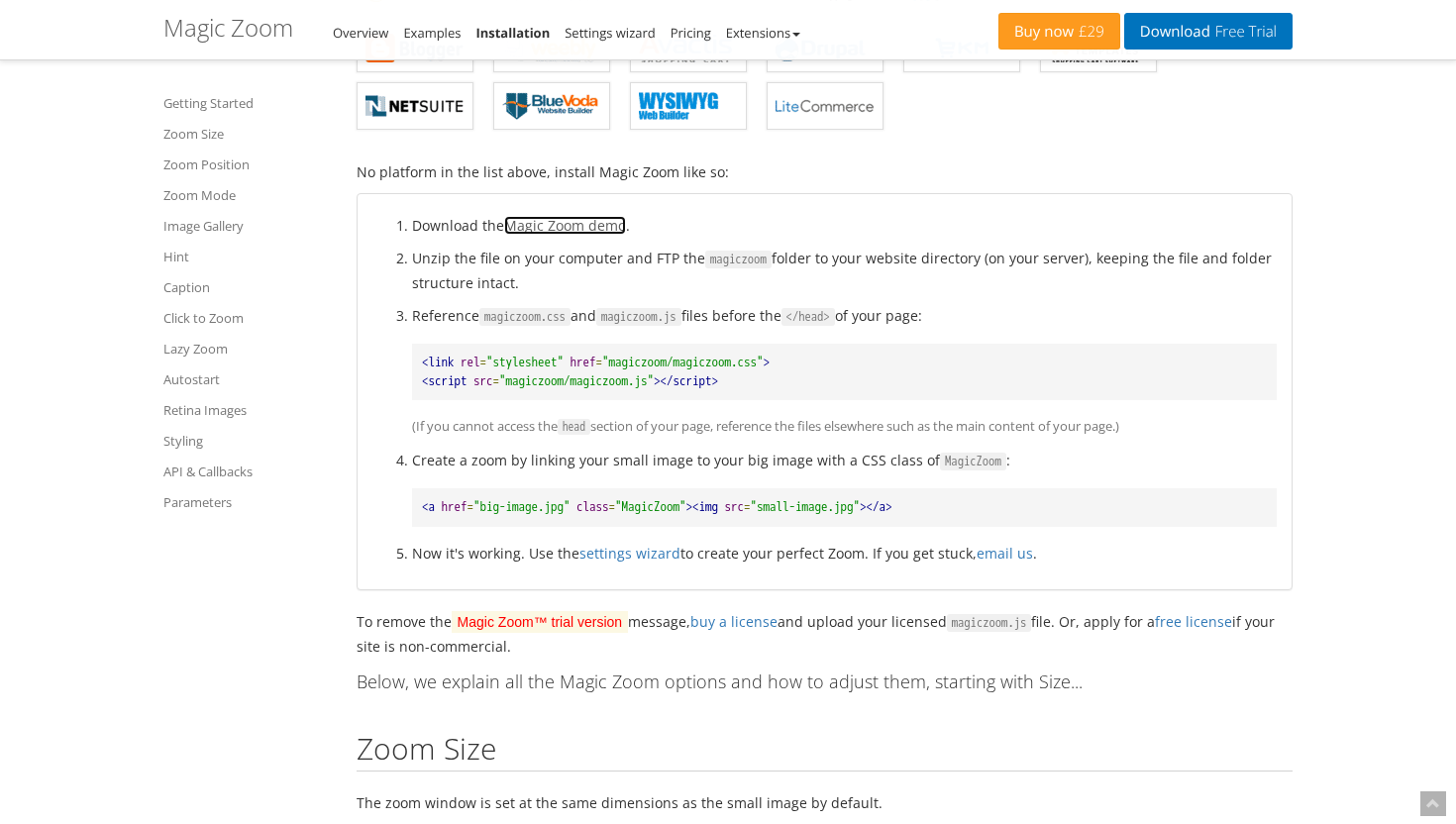 click on "Magic Zoom demo" at bounding box center (565, 225) 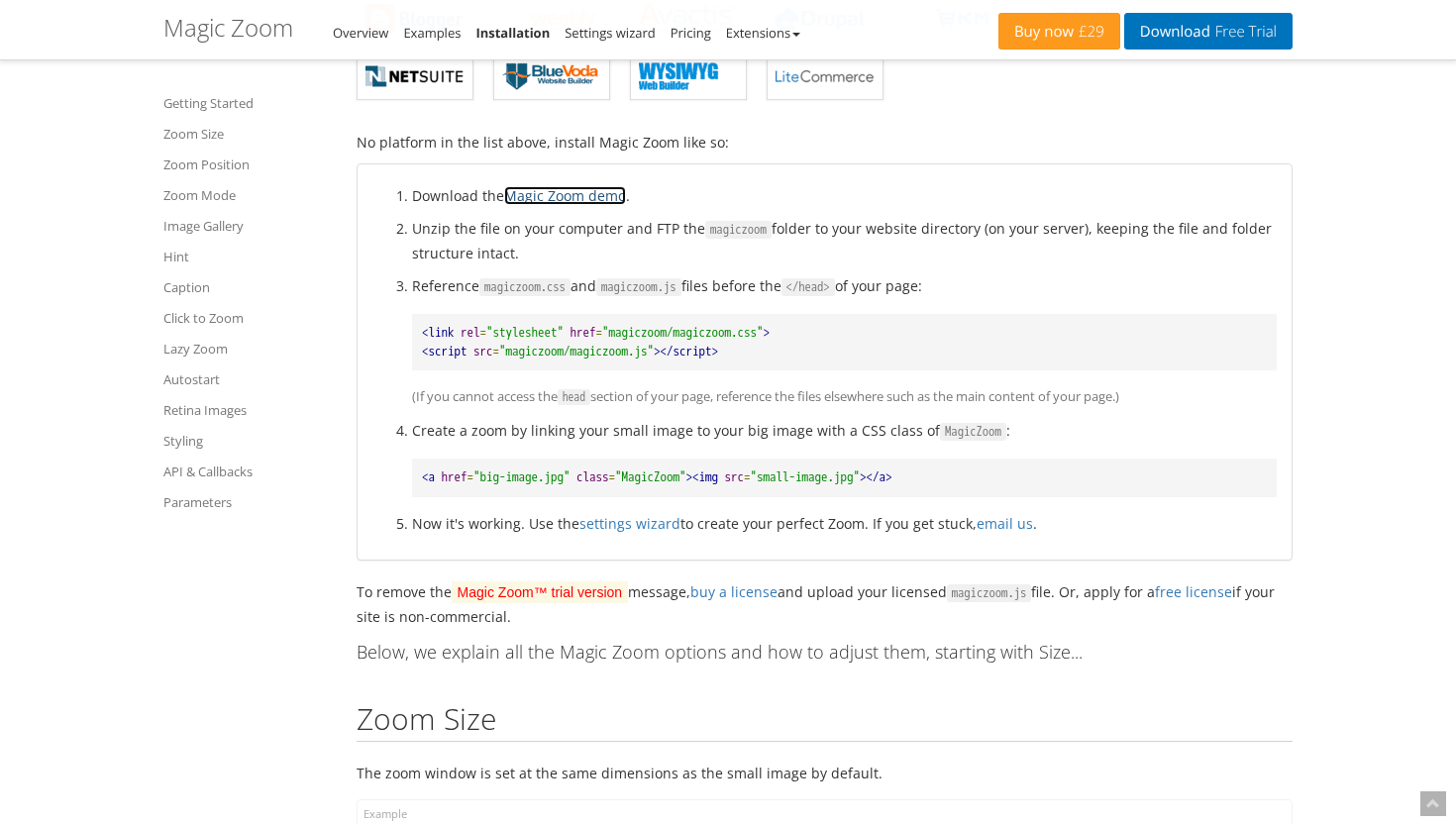 scroll, scrollTop: 608, scrollLeft: 0, axis: vertical 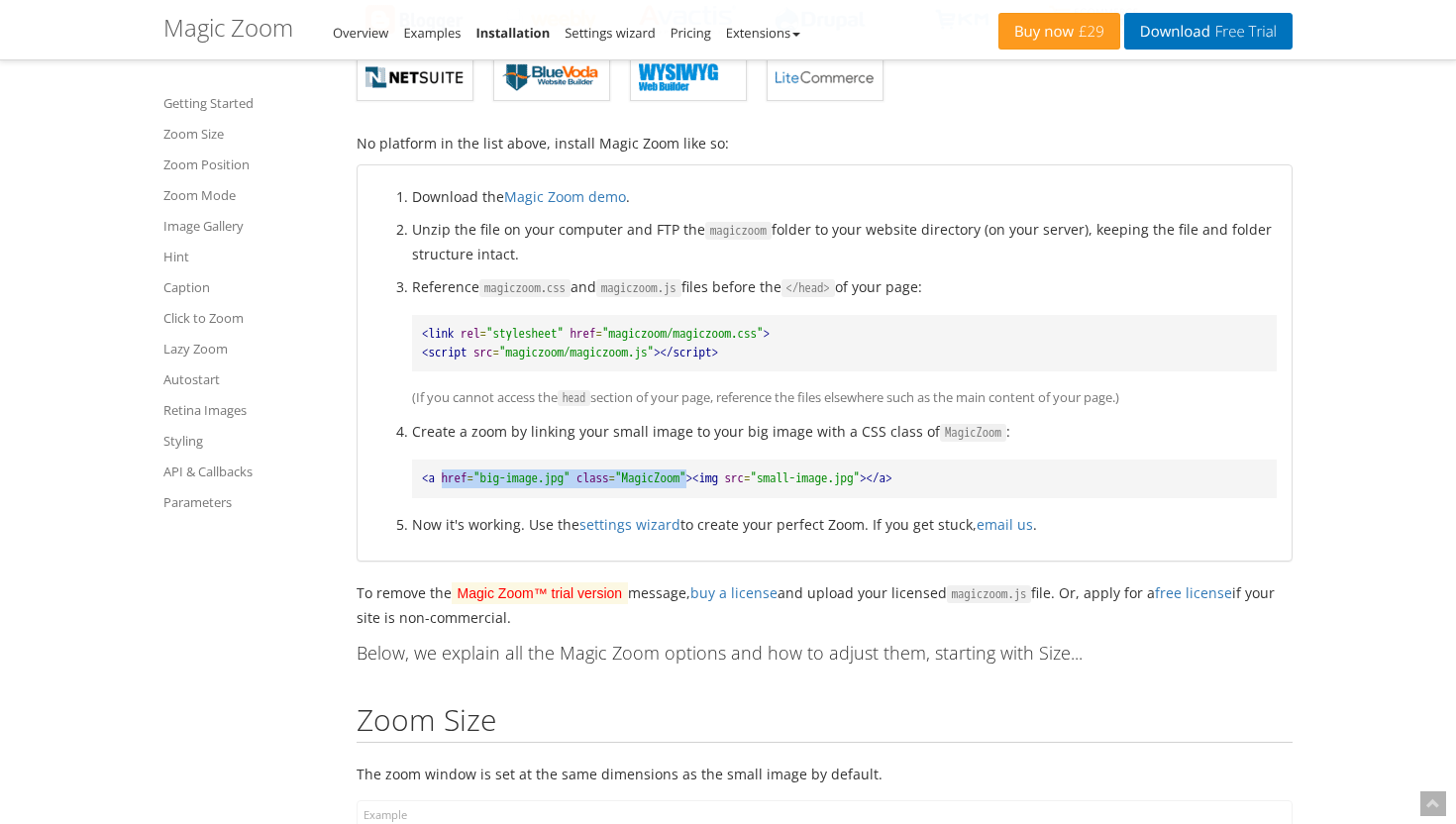 drag, startPoint x: 739, startPoint y: 477, endPoint x: 443, endPoint y: 476, distance: 296.00169 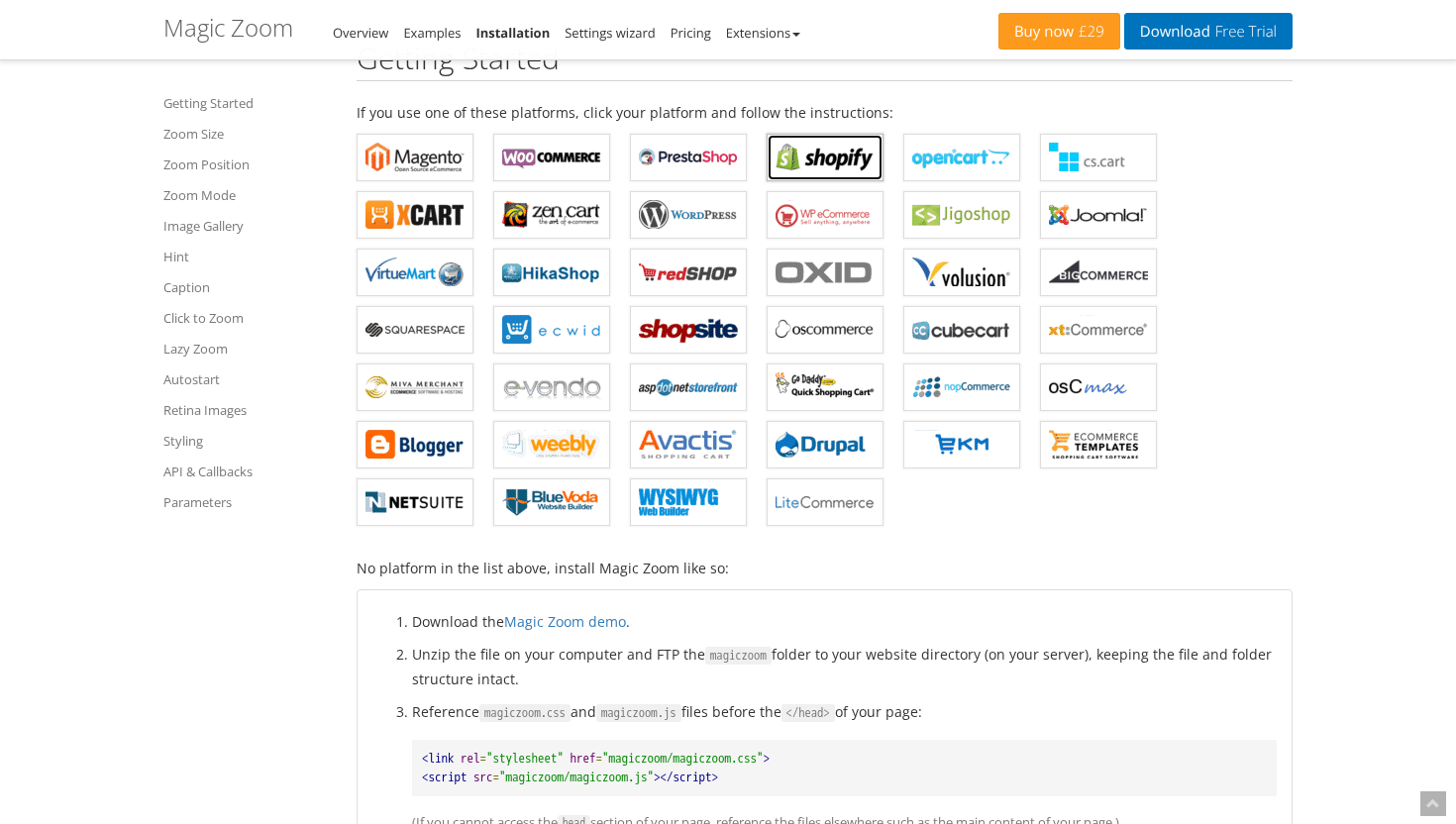 click on "Magic Zoom for Shopify" at bounding box center (825, 157) 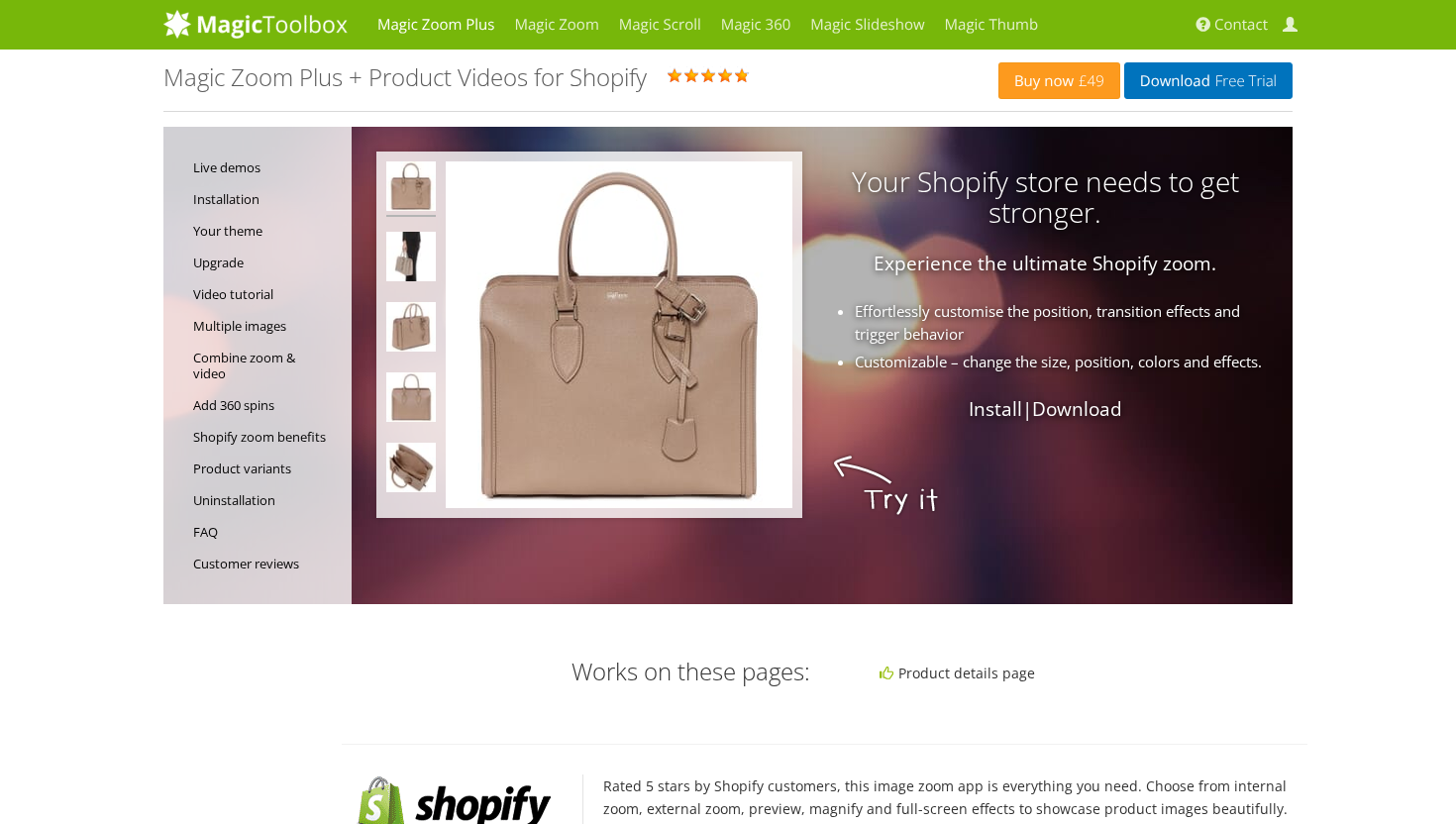 scroll, scrollTop: 335, scrollLeft: 0, axis: vertical 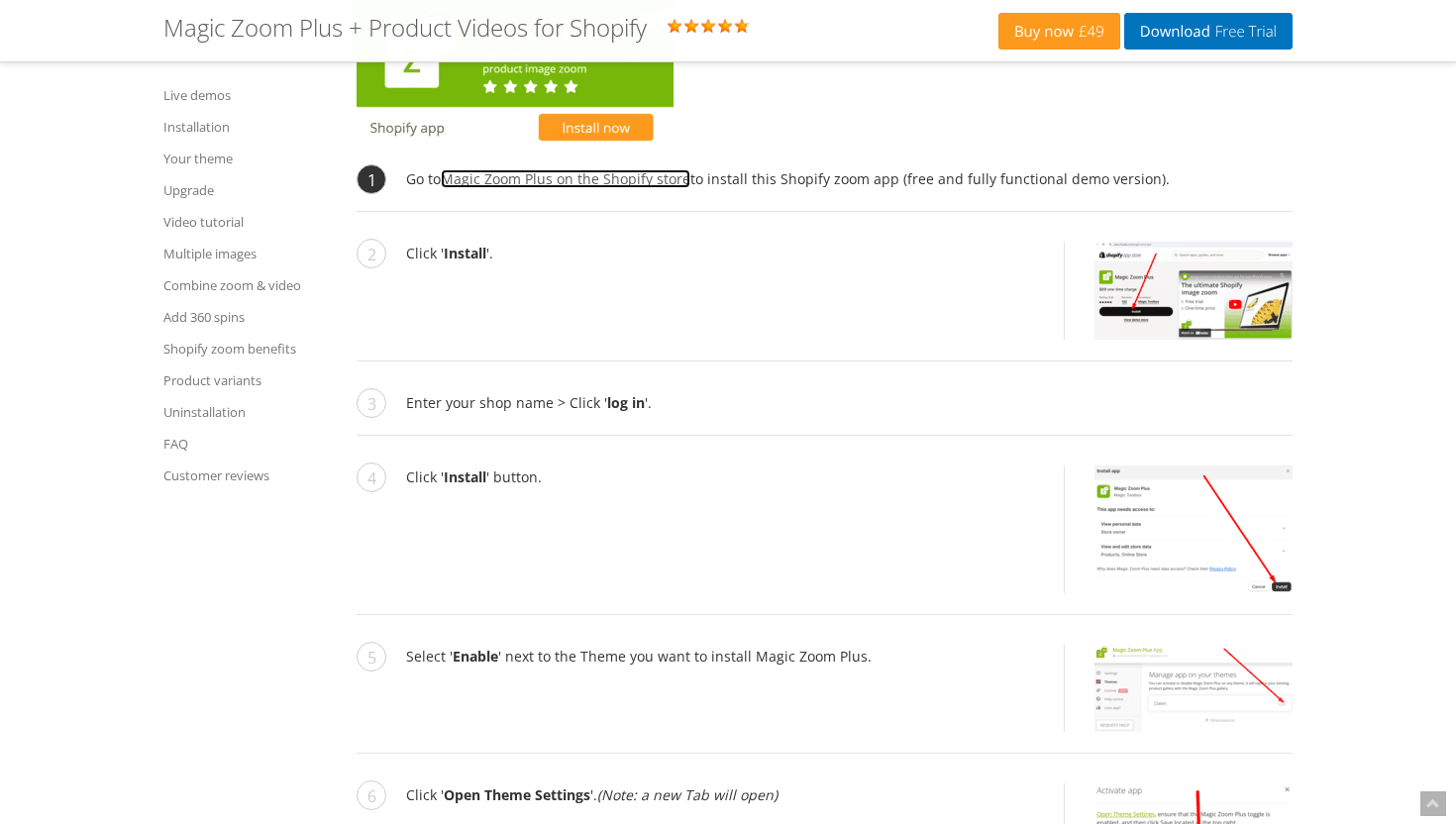 click on "Magic Zoom Plus on the Shopify store" at bounding box center (566, 178) 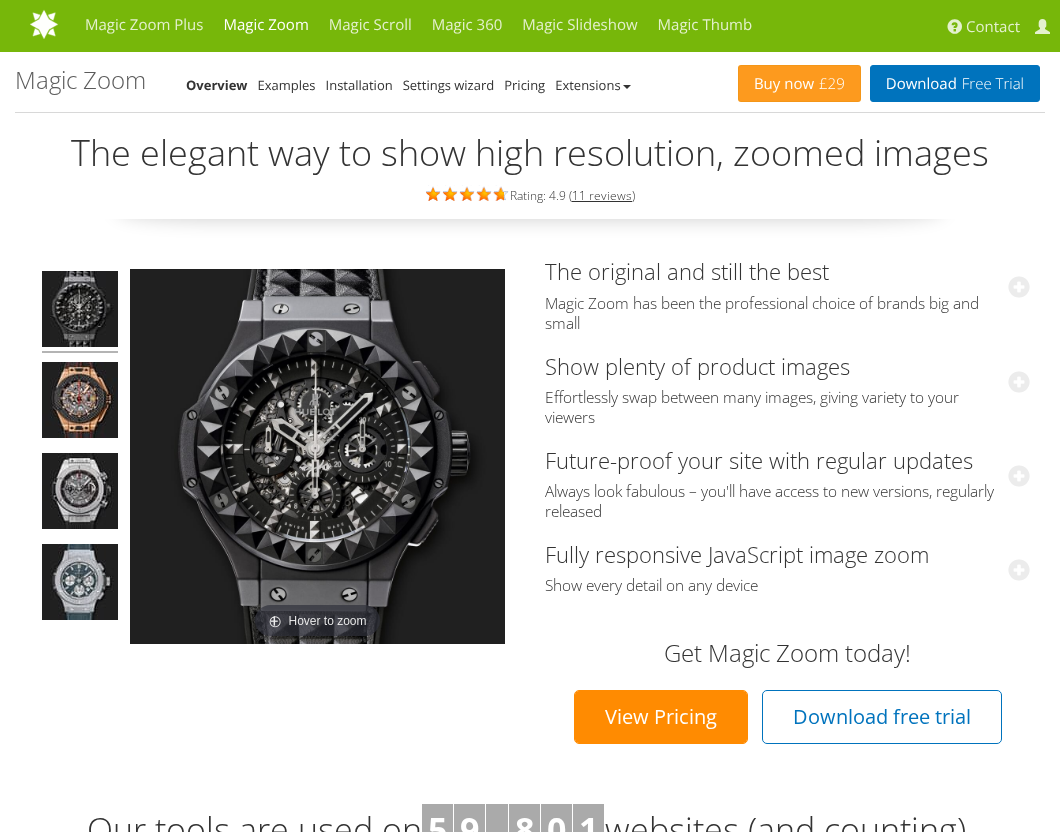 scroll, scrollTop: 0, scrollLeft: 0, axis: both 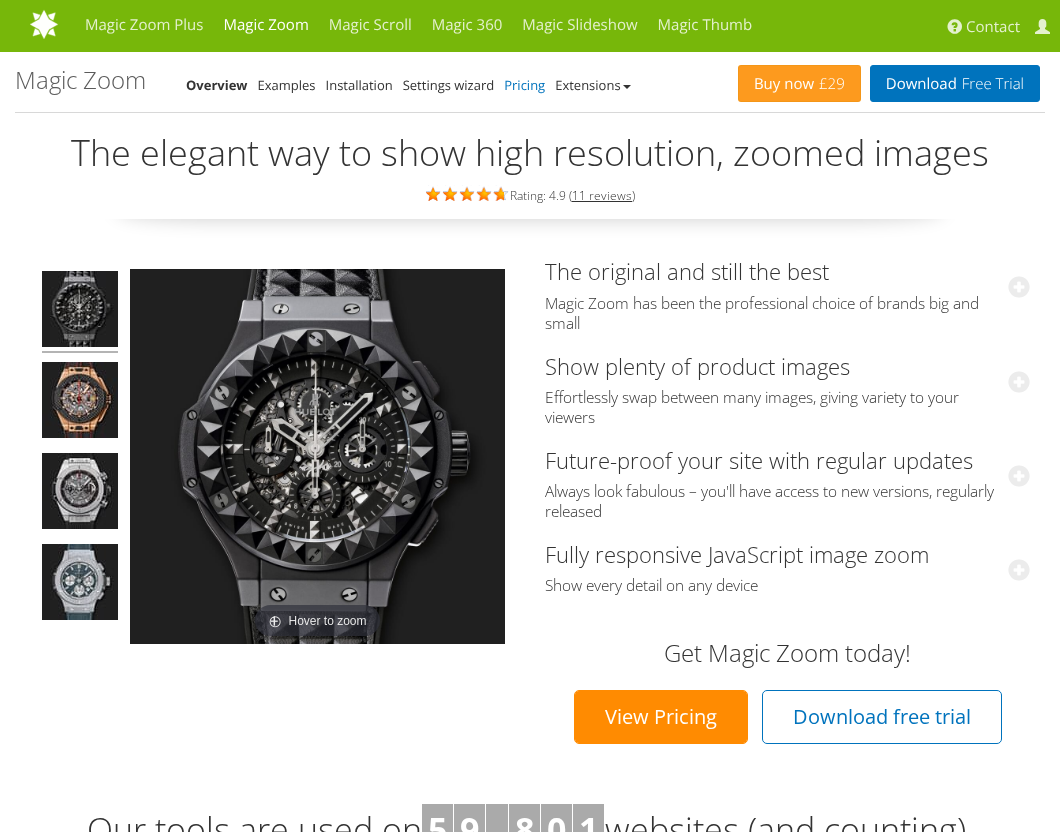 click on "Pricing" at bounding box center [524, 85] 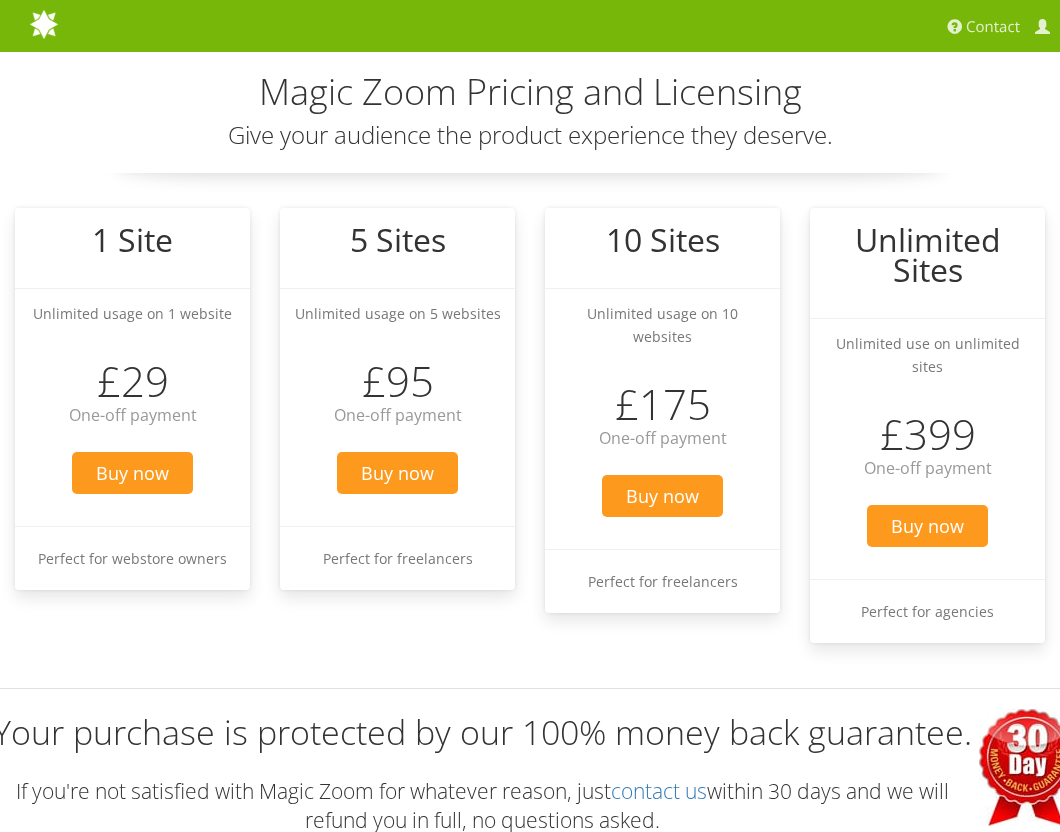 scroll, scrollTop: 0, scrollLeft: 0, axis: both 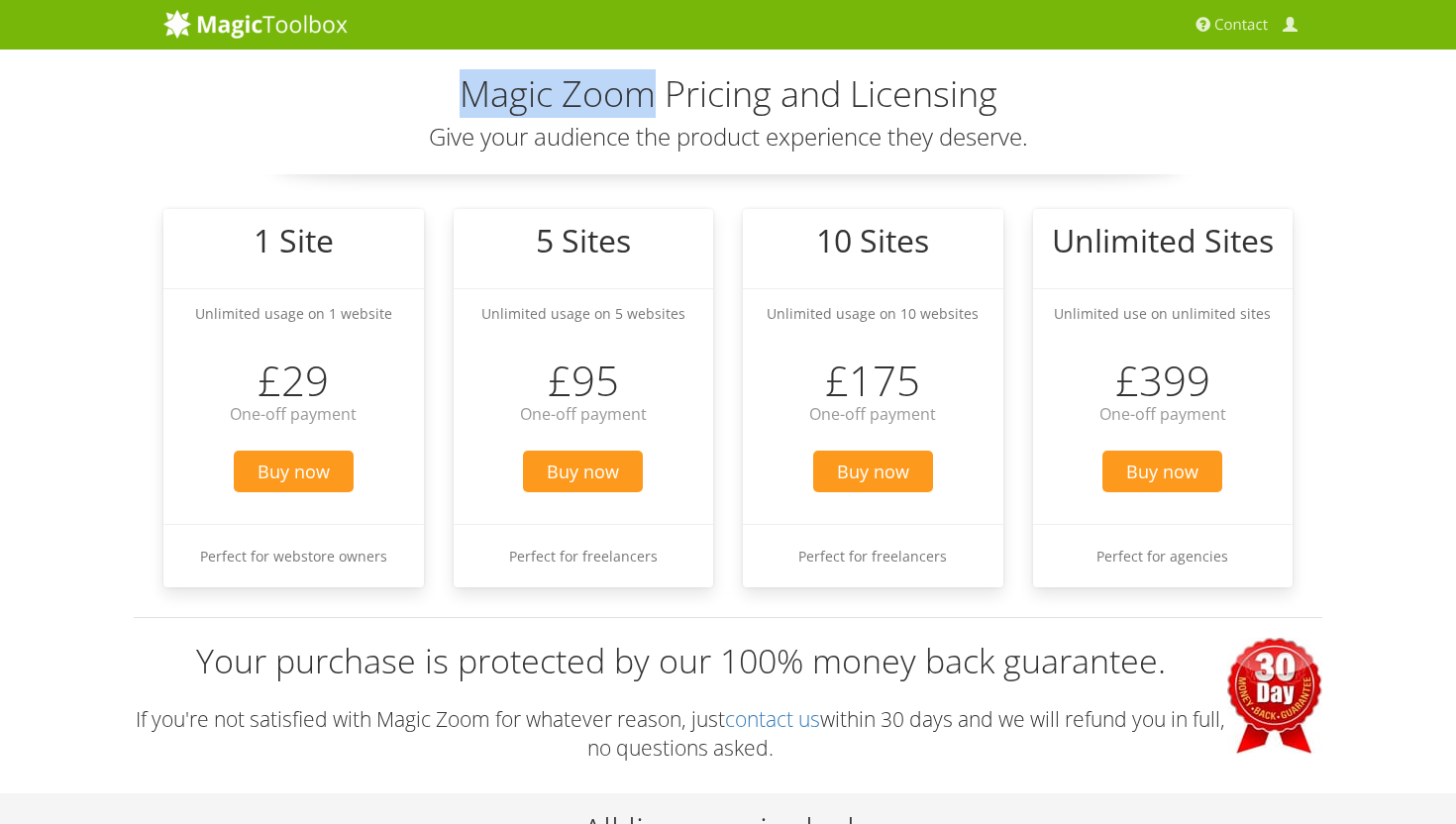 drag, startPoint x: 650, startPoint y: 99, endPoint x: 470, endPoint y: 99, distance: 180 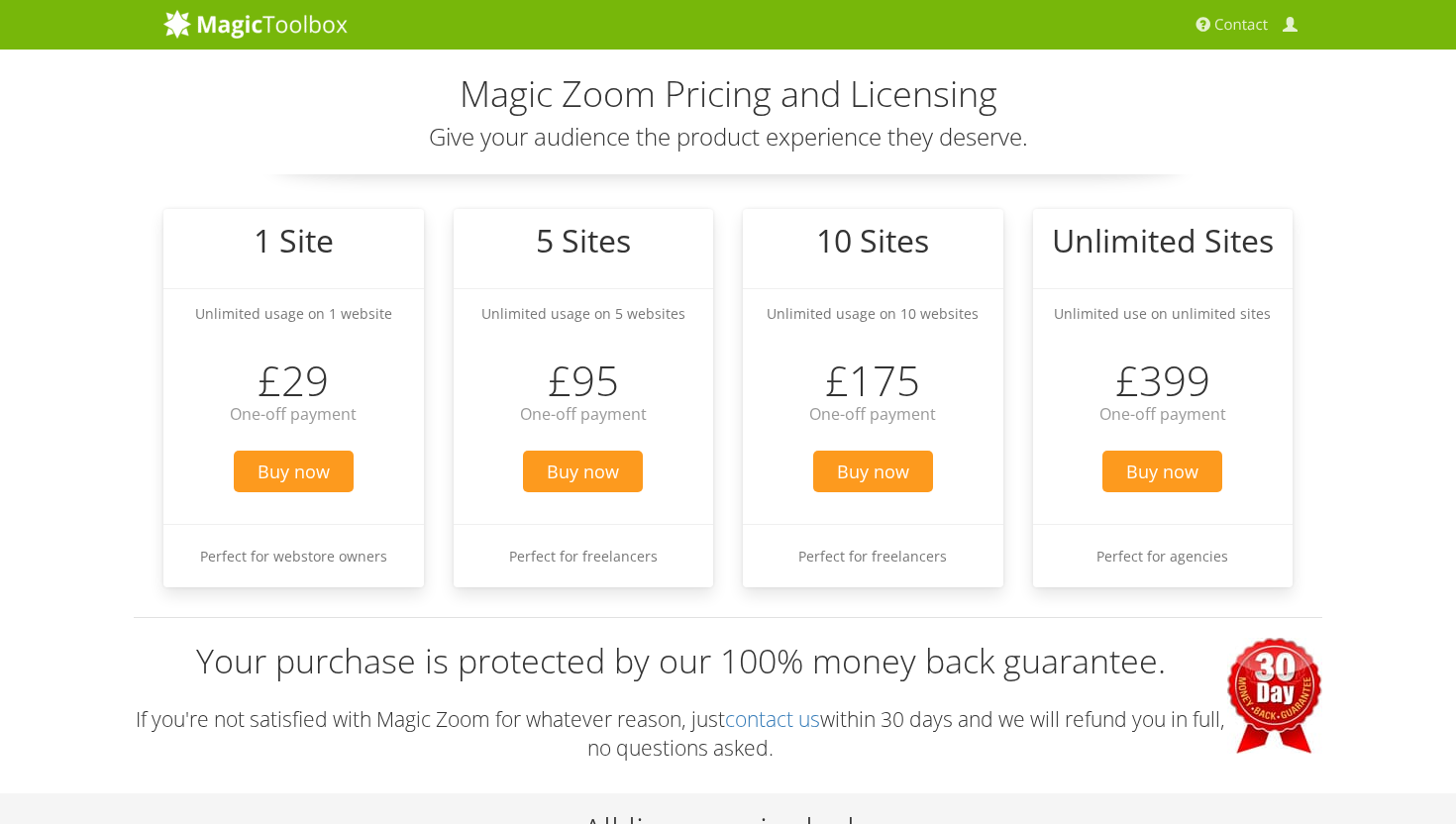 click on "Magic Zoom Pricing and Licensing Give your audience the product experience they deserve.     1 Site Unlimited usage on 1 website £29   One-off payment   Buy now Perfect for webstore owners     5 Sites Unlimited usage on 5 websites £95   One-off payment     Buy now Perfect for freelancers       10 Sites Unlimited usage on 10 websites £175   One-off payment   Buy now Perfect for freelancers       Unlimited Sites Unlimited use on unlimited sites £399   One-off payment   Buy now Perfect for agencies     Your purchase is protected by our 100% money back guarantee. If you're not satisfied with Magic Zoom for whatever reason, just  contact us  within 30 days and we will refund you in full, no questions asked. All licenses include  Unrestricted use forever  Instant access to 45 extensions  30 minutes of tech support.  1 year of free upgrades.  30% discount for Magic Scroll  A little bit of Magic 🙂       Download Free Trial Our tools are used on  5 9 , 8 0 3  websites (and counting).   Happy customers Kris ." at bounding box center (728, 1242) 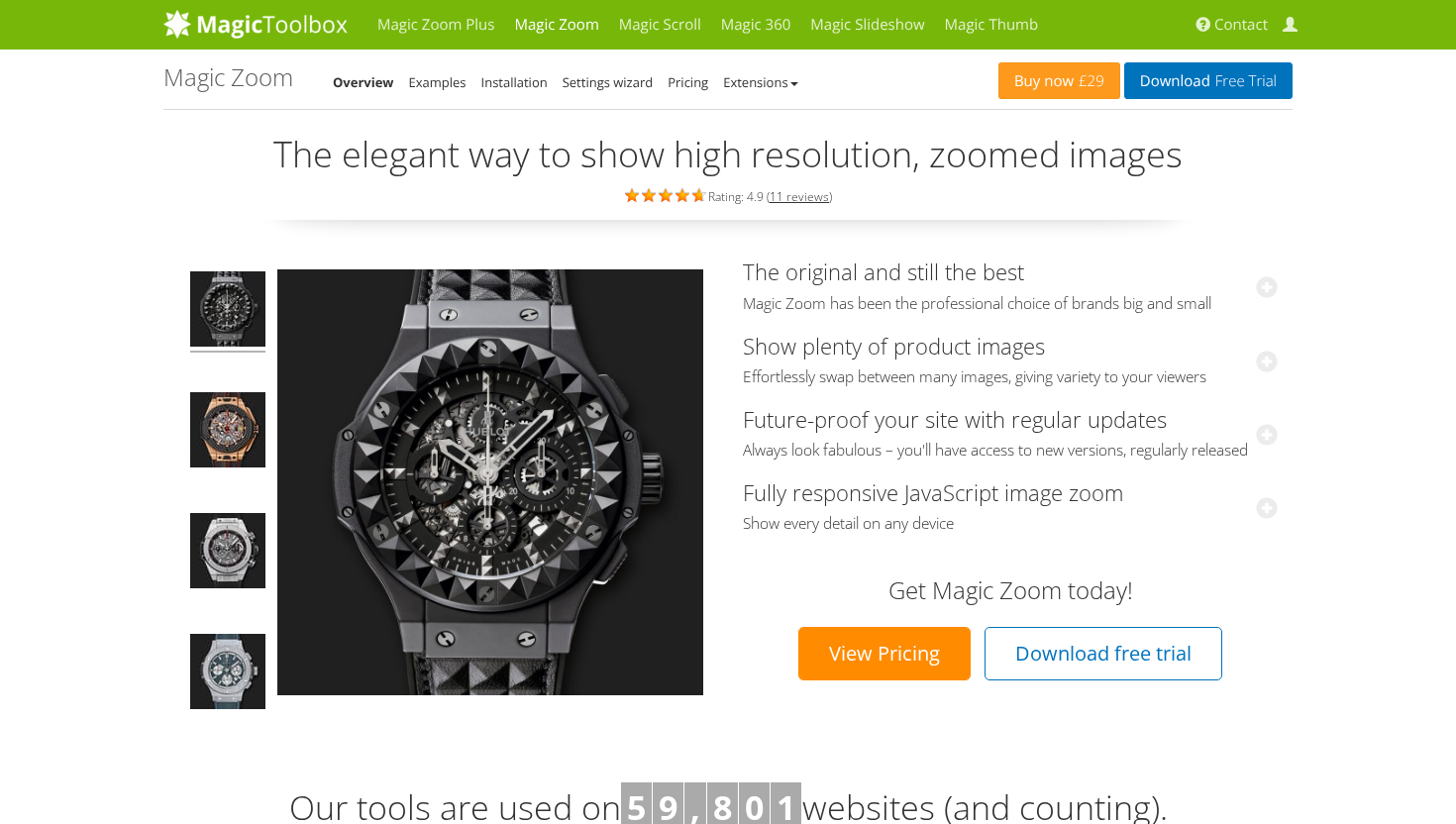 scroll, scrollTop: 0, scrollLeft: 0, axis: both 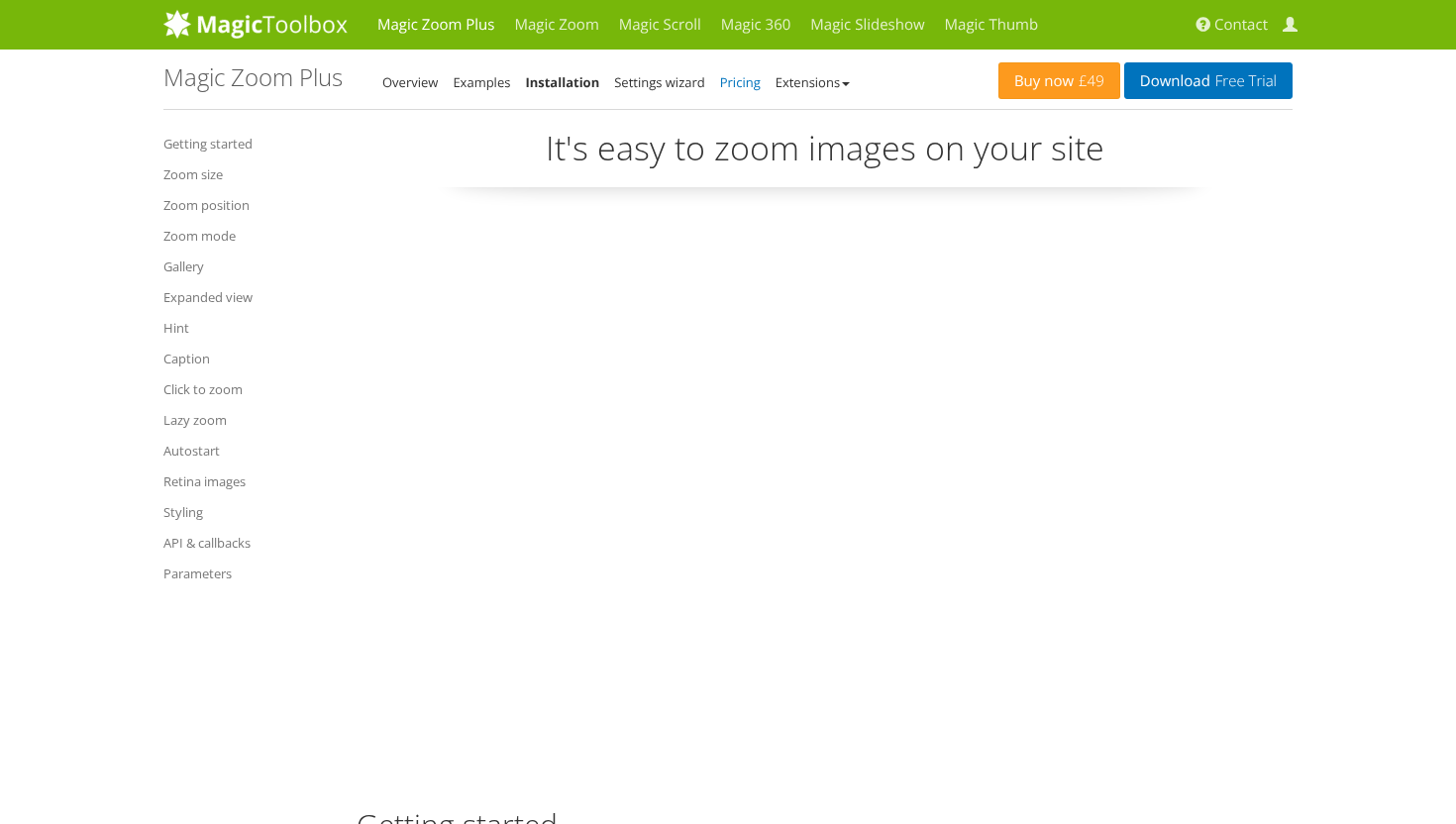 click on "Pricing" at bounding box center [740, 82] 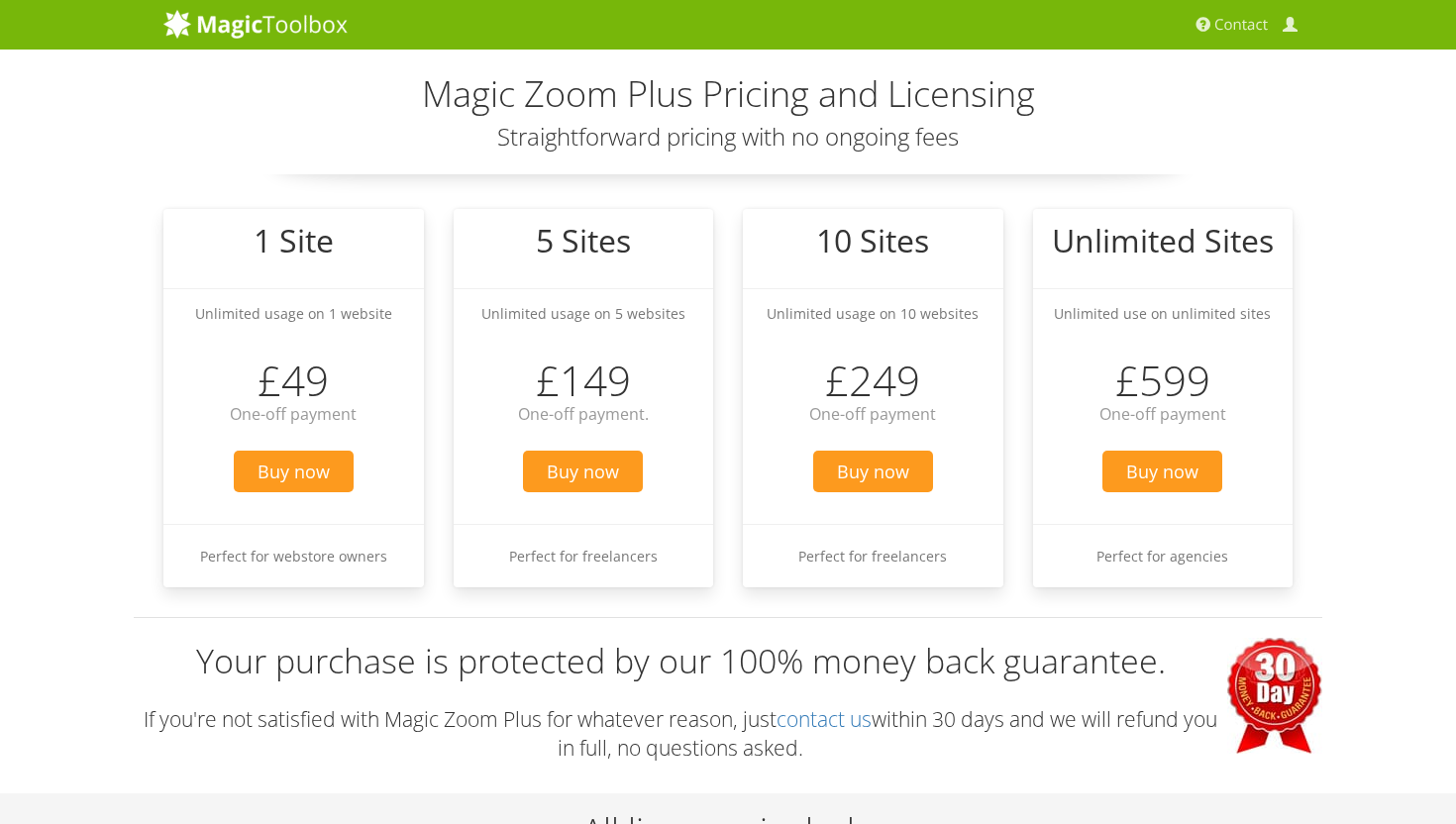 scroll, scrollTop: 0, scrollLeft: 0, axis: both 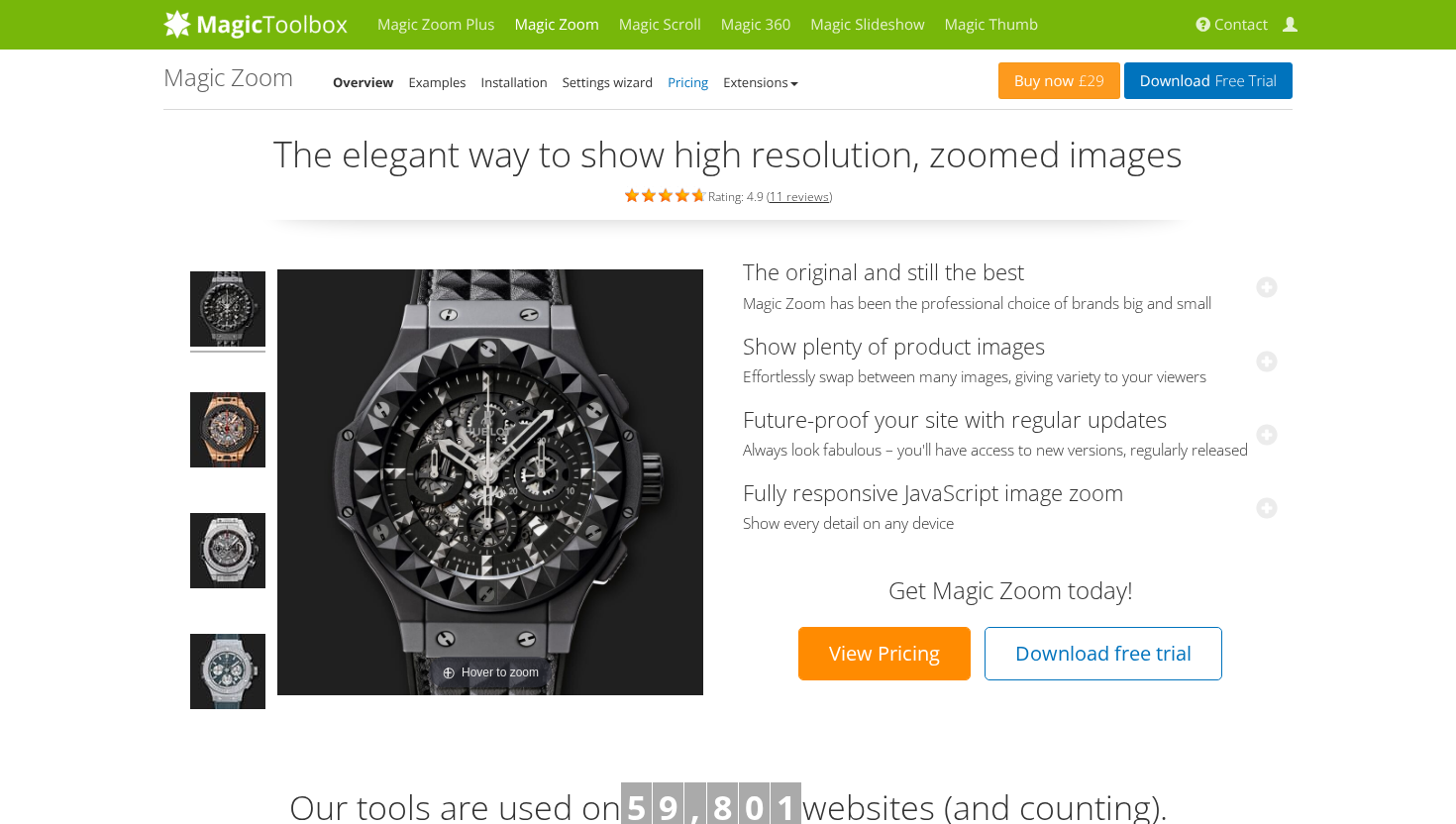 click on "Pricing" at bounding box center [687, 82] 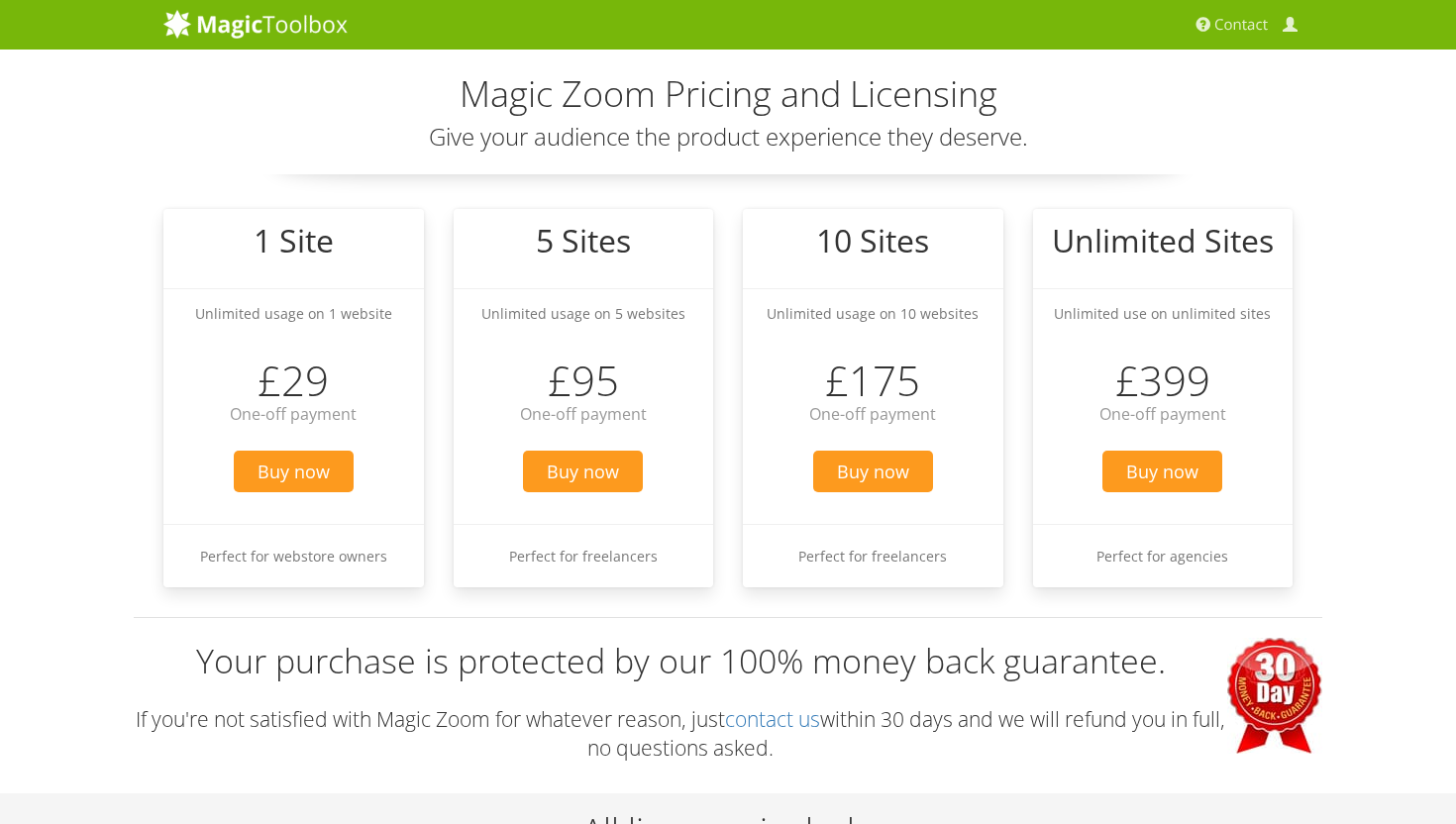scroll, scrollTop: 0, scrollLeft: 0, axis: both 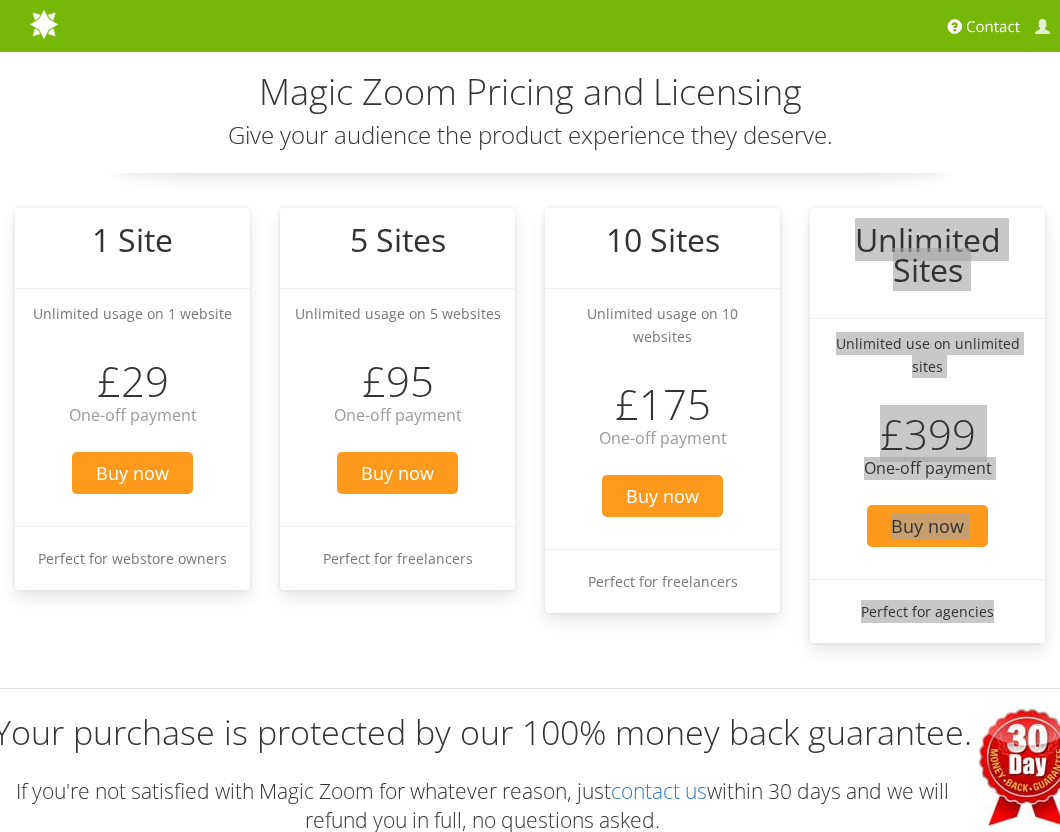 drag, startPoint x: 1221, startPoint y: 234, endPoint x: 975, endPoint y: 2, distance: 338.14197 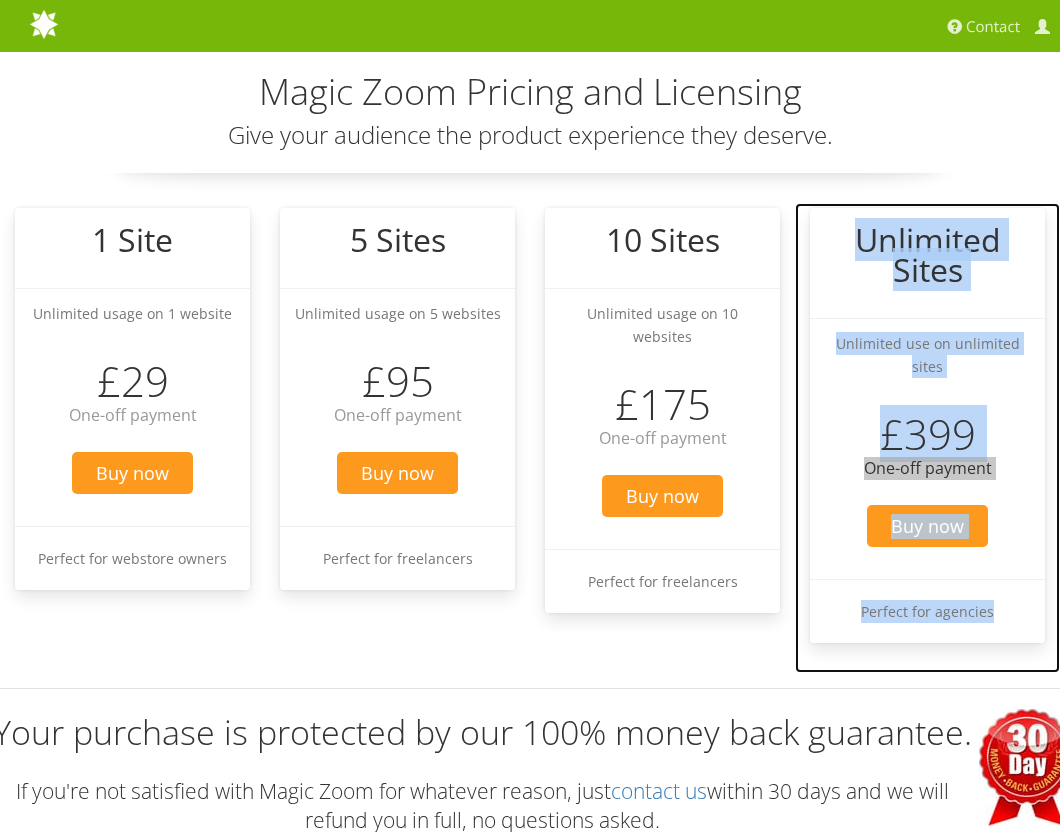 click on "Unlimited Sites Unlimited use on unlimited sites £399   One-off payment   Buy now Perfect for agencies" at bounding box center (927, 438) 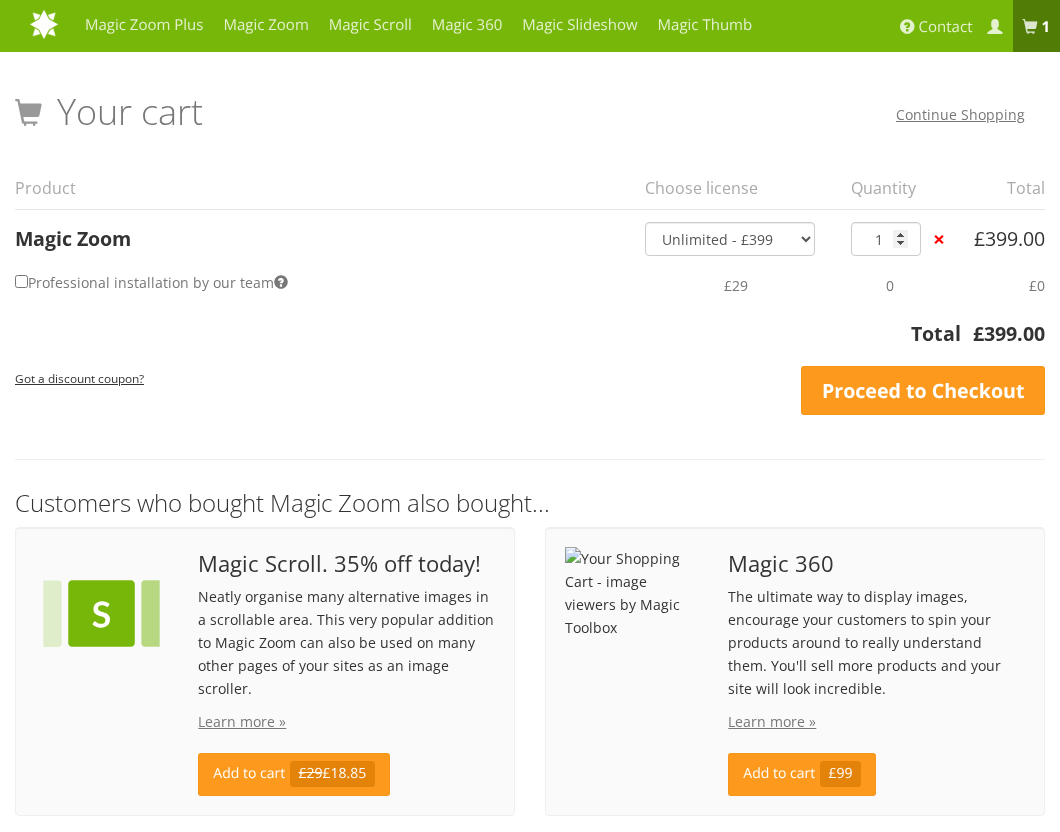 scroll, scrollTop: 0, scrollLeft: 0, axis: both 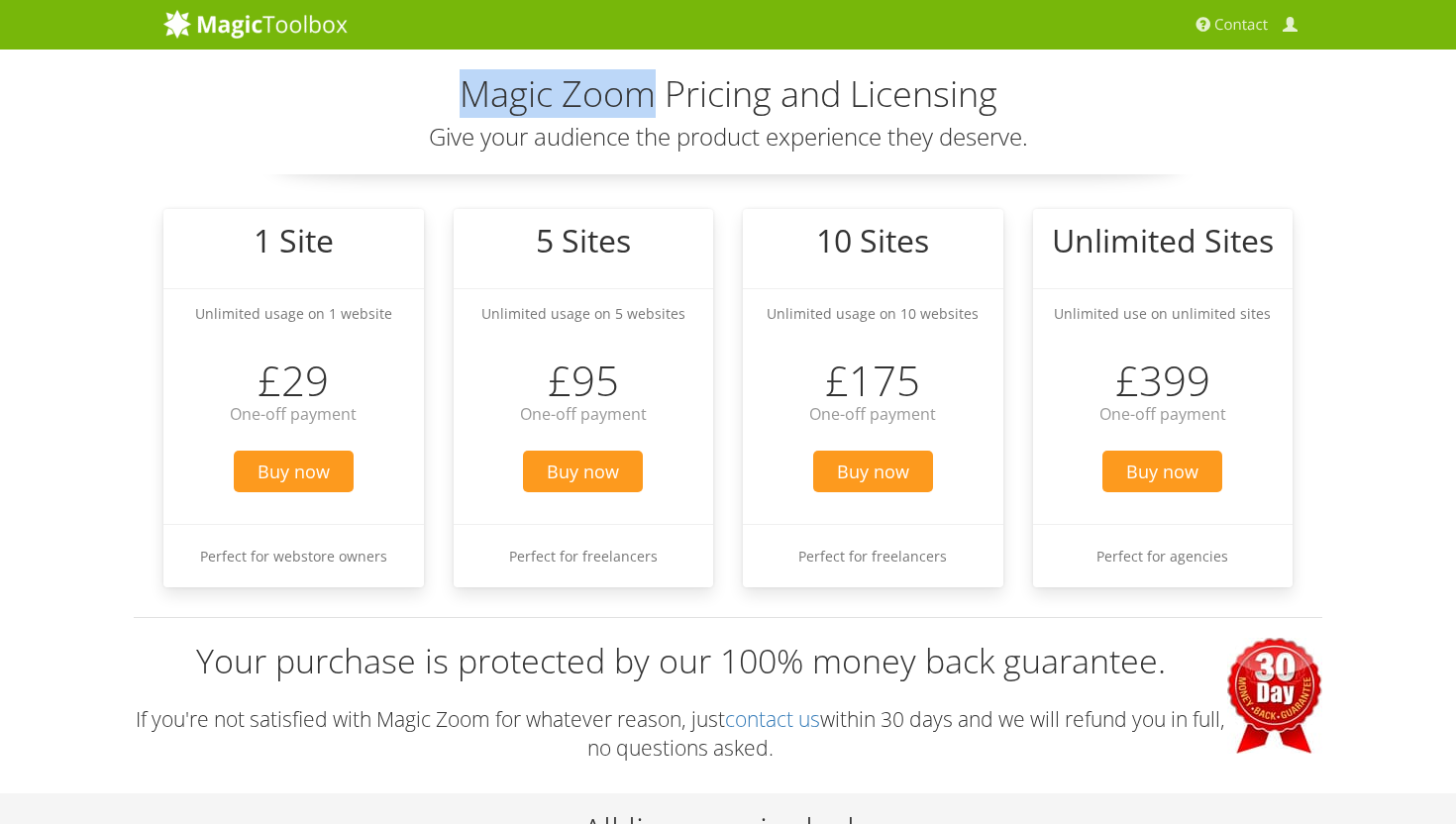 drag, startPoint x: 656, startPoint y: 102, endPoint x: 459, endPoint y: 101, distance: 197.00254 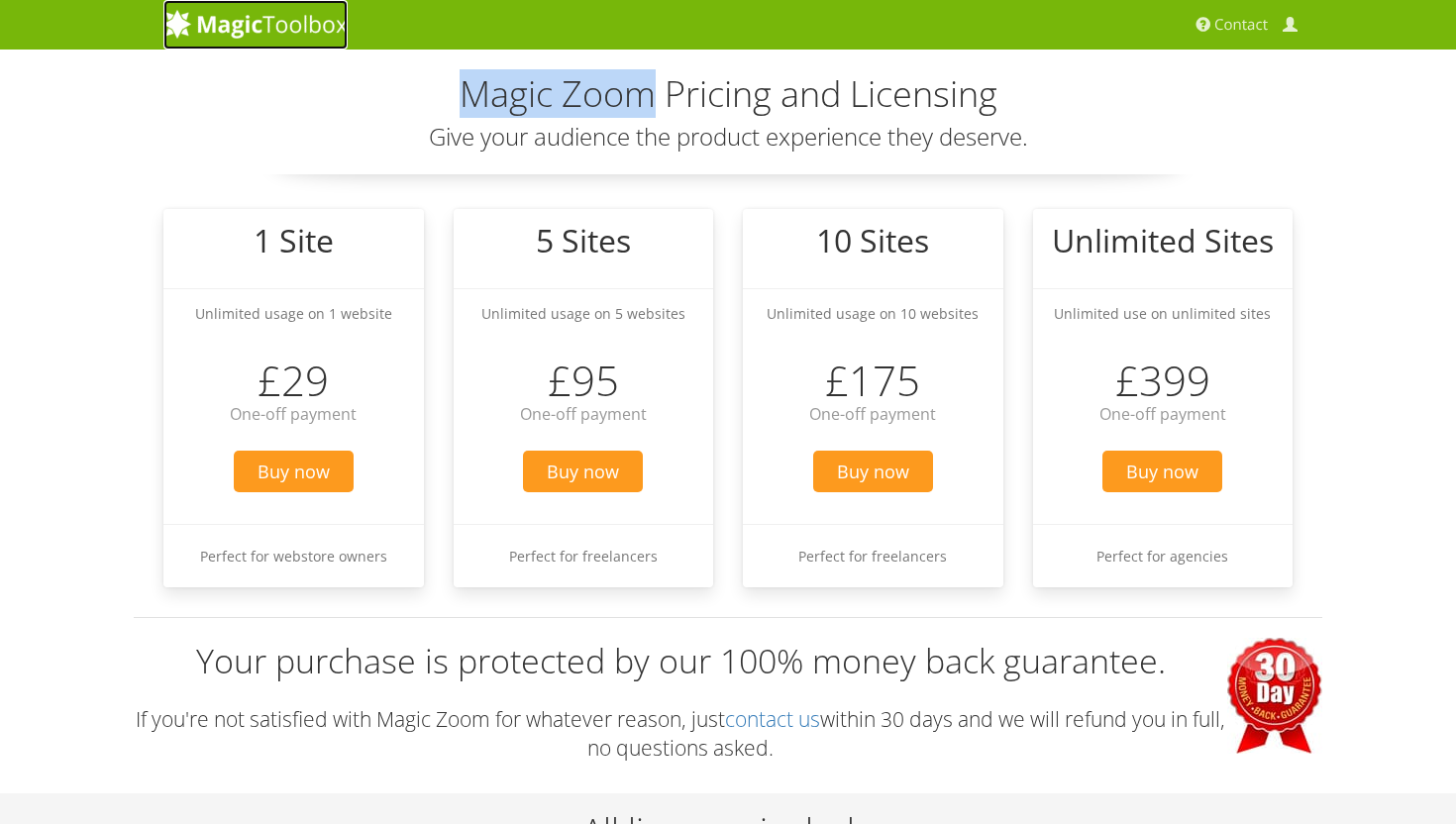 click at bounding box center [256, 24] 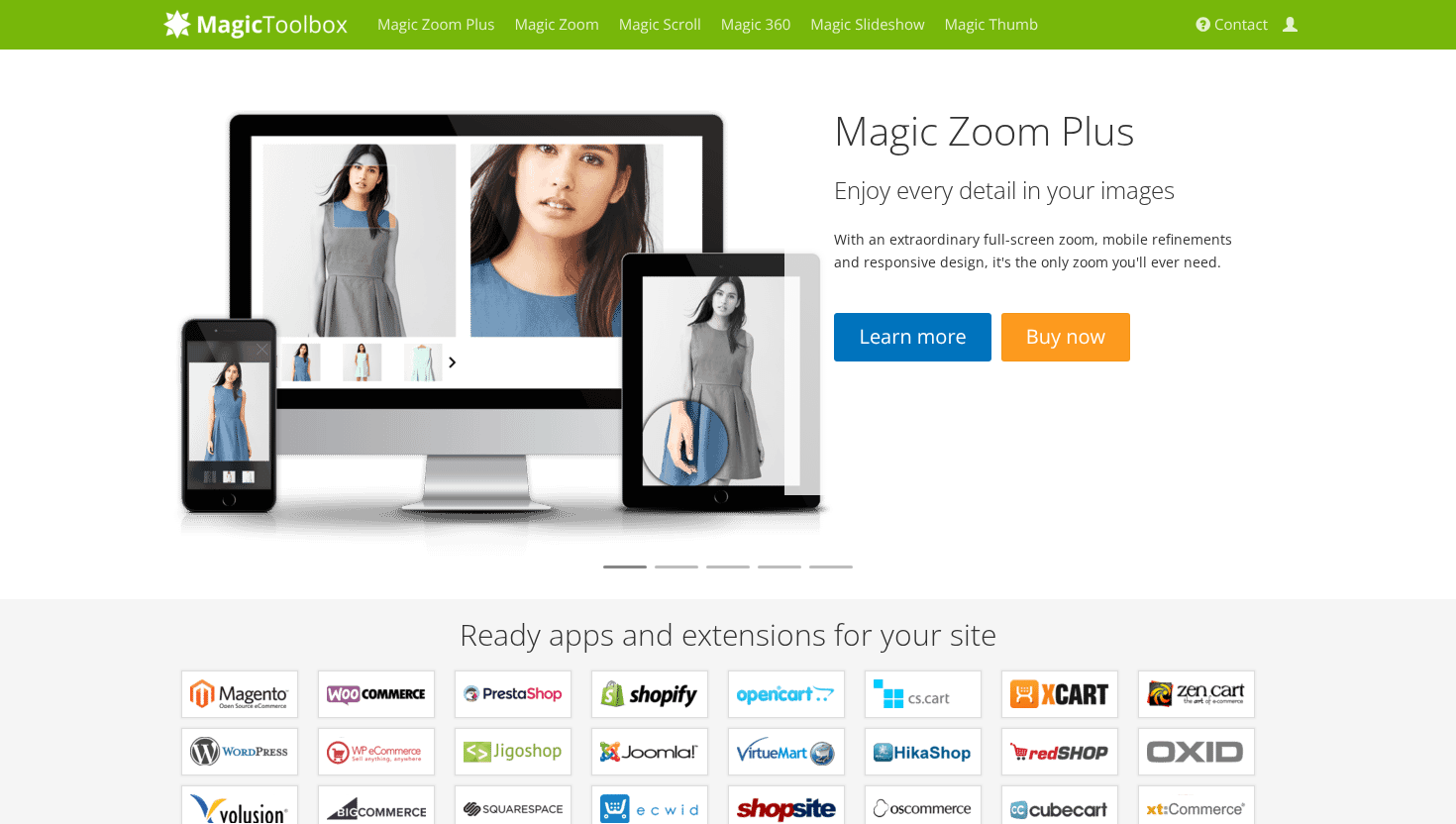 scroll, scrollTop: 0, scrollLeft: 0, axis: both 